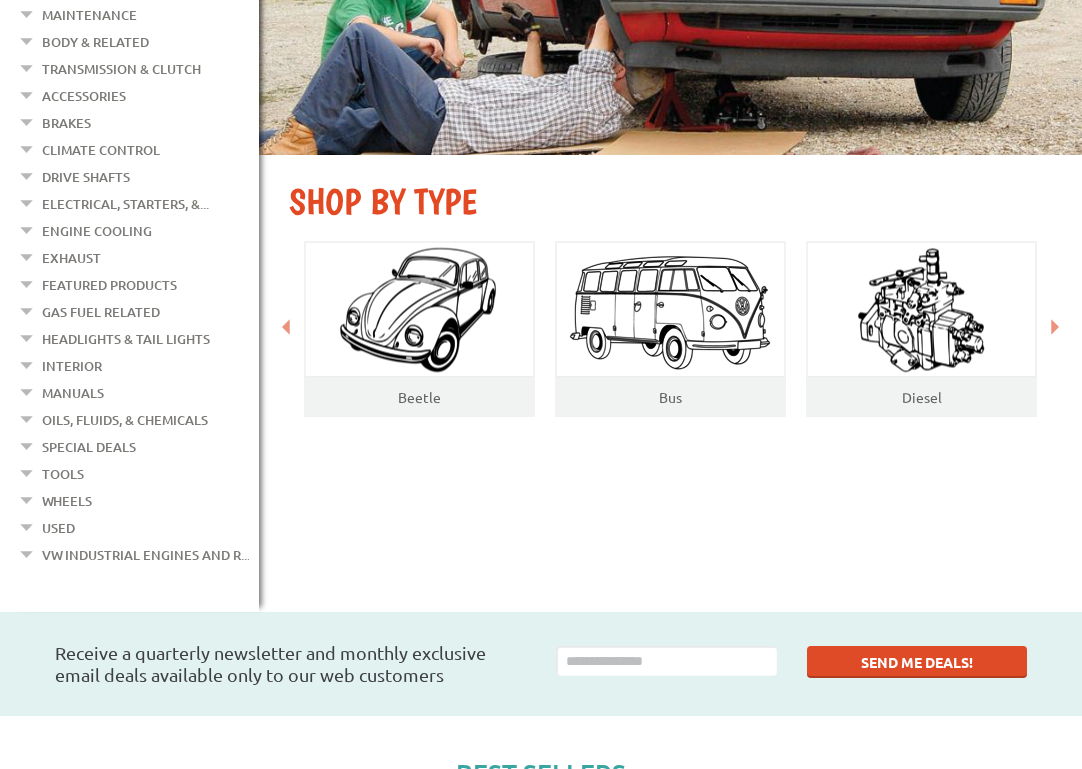 scroll, scrollTop: 452, scrollLeft: 0, axis: vertical 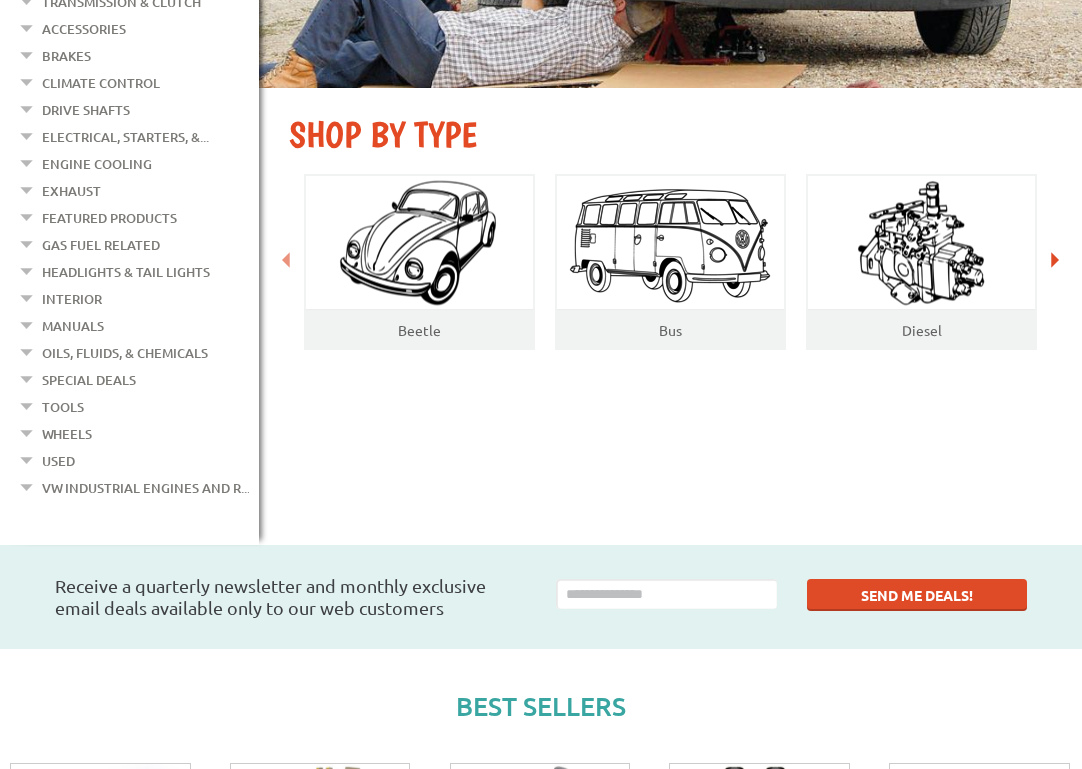 click at bounding box center (1054, 260) 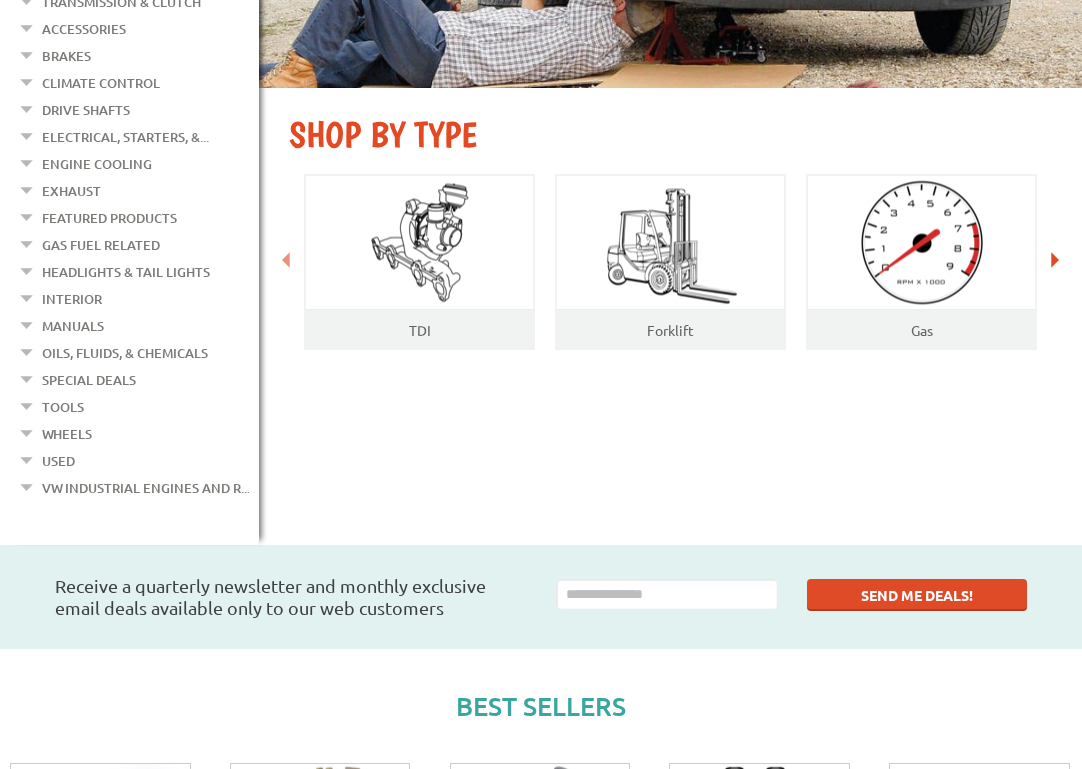 click at bounding box center [1054, 260] 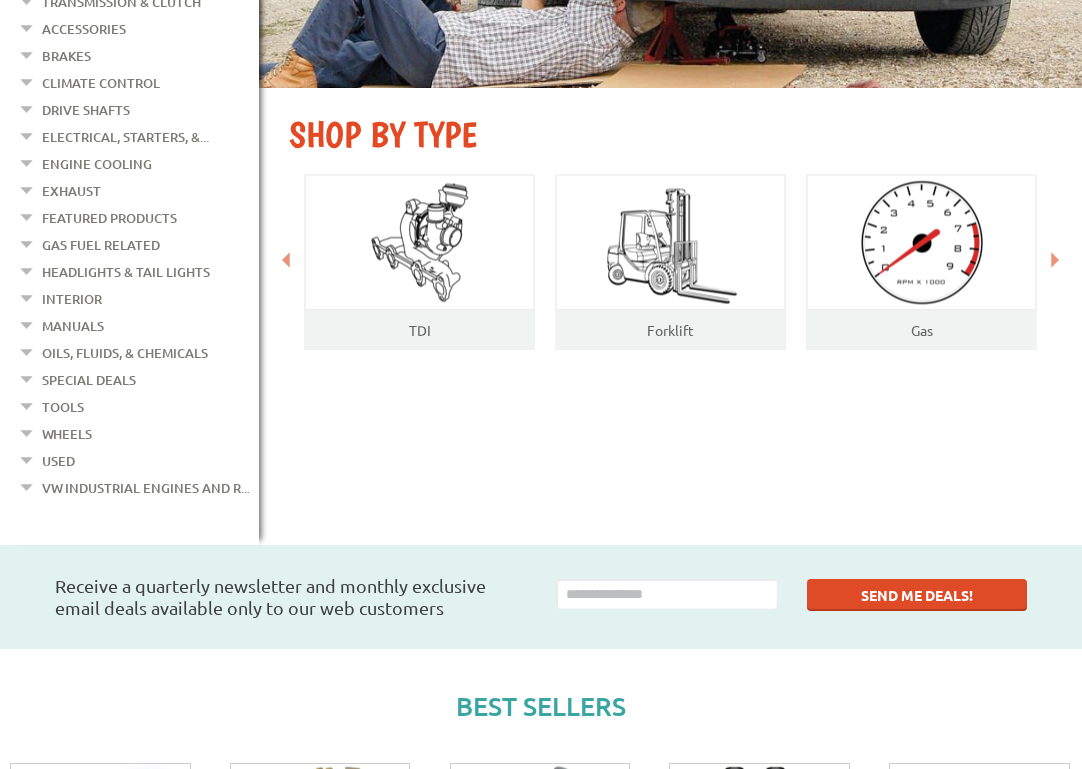 click on "SHOP BY TYPE
Get the latest parts for your VW type
Beetle
Bus
Diesel
TDI
Forklift
Gas" at bounding box center [670, 219] 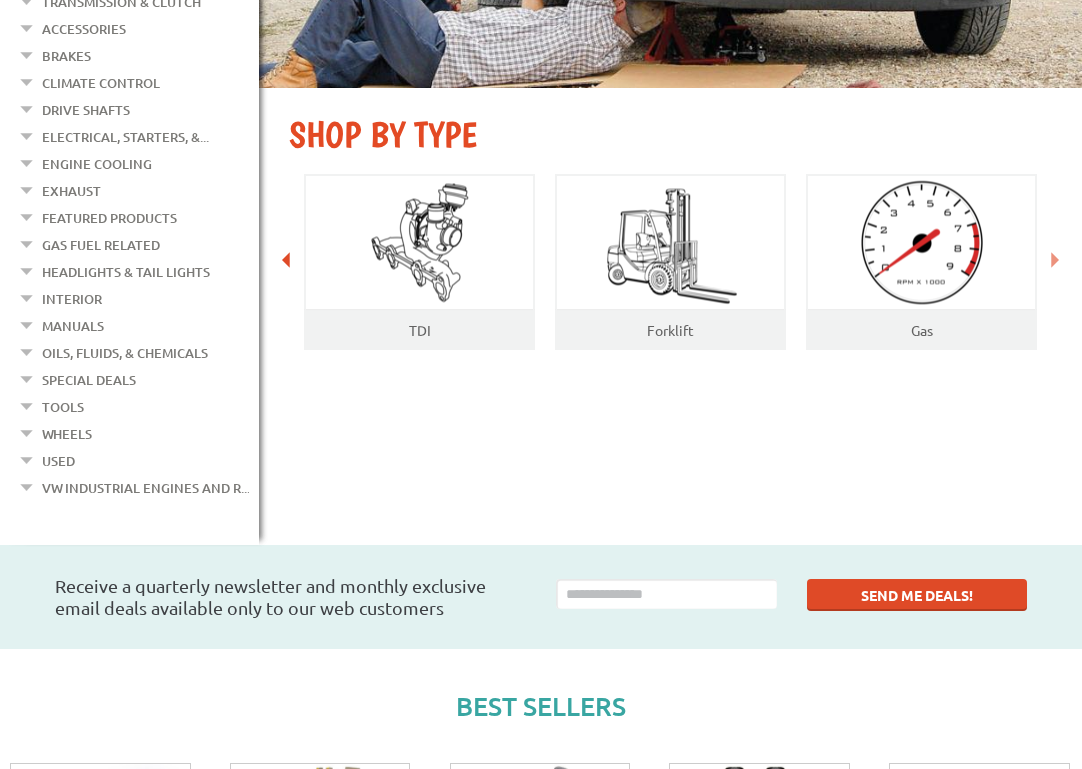 click at bounding box center [287, 260] 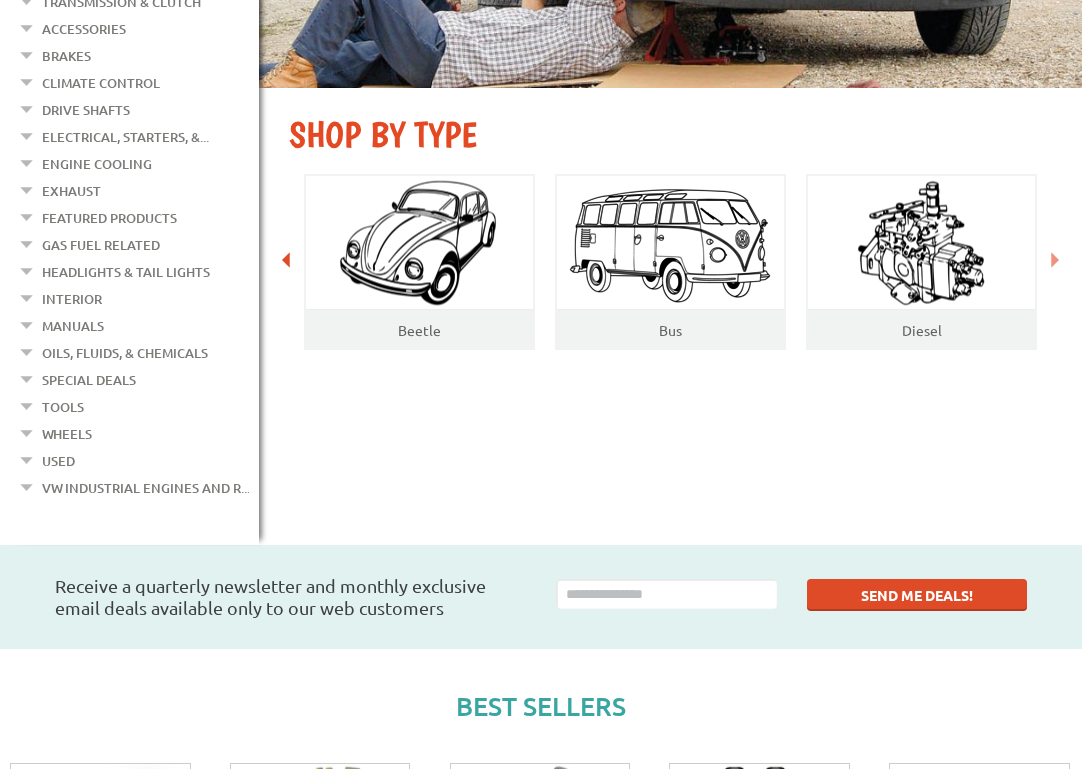 click at bounding box center (287, 260) 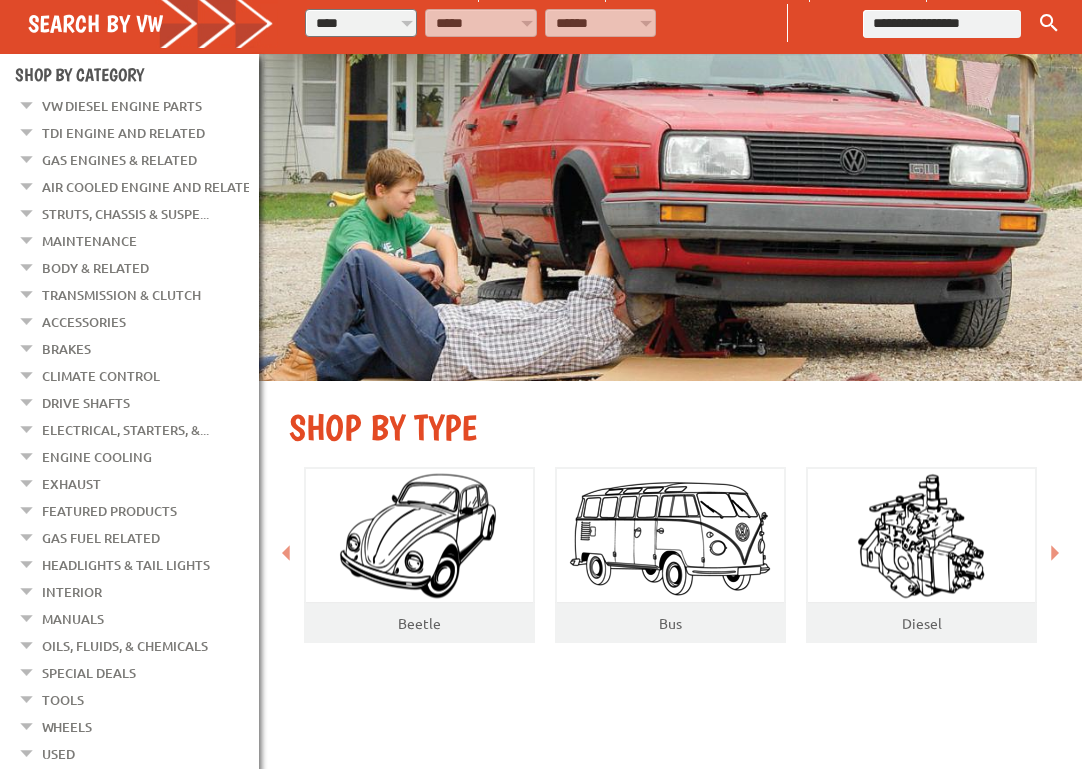 scroll, scrollTop: 66, scrollLeft: 0, axis: vertical 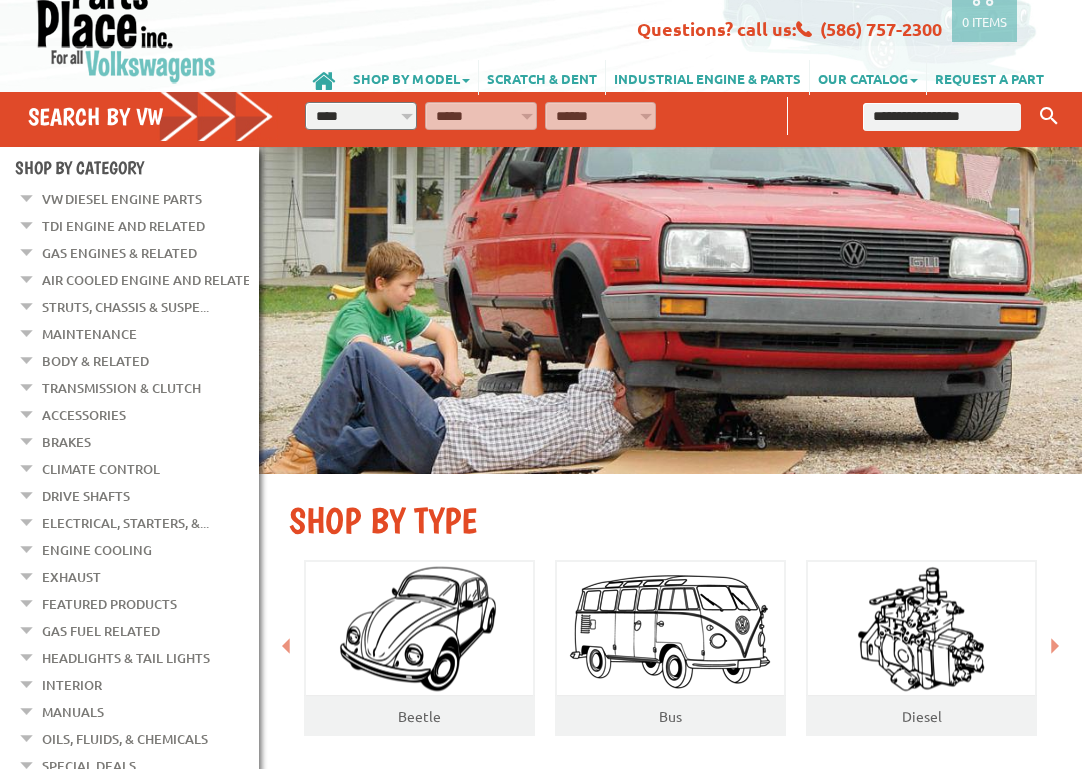 click on "**********" at bounding box center (361, 116) 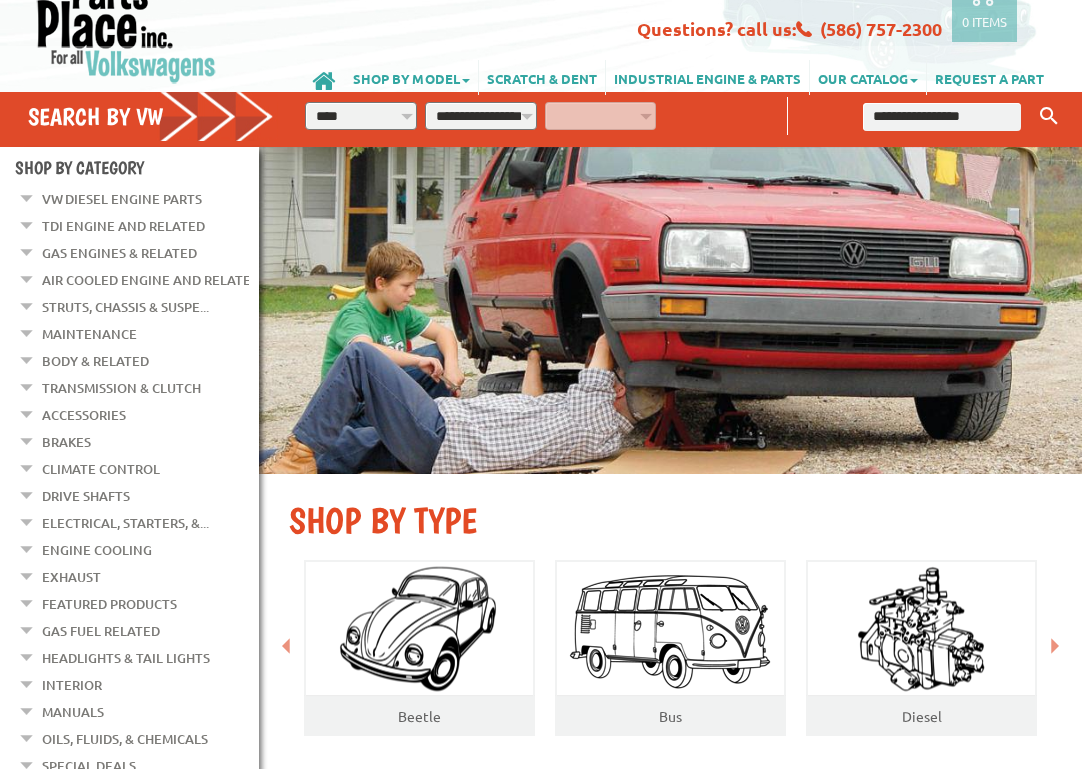 click on "**********" at bounding box center (481, 116) 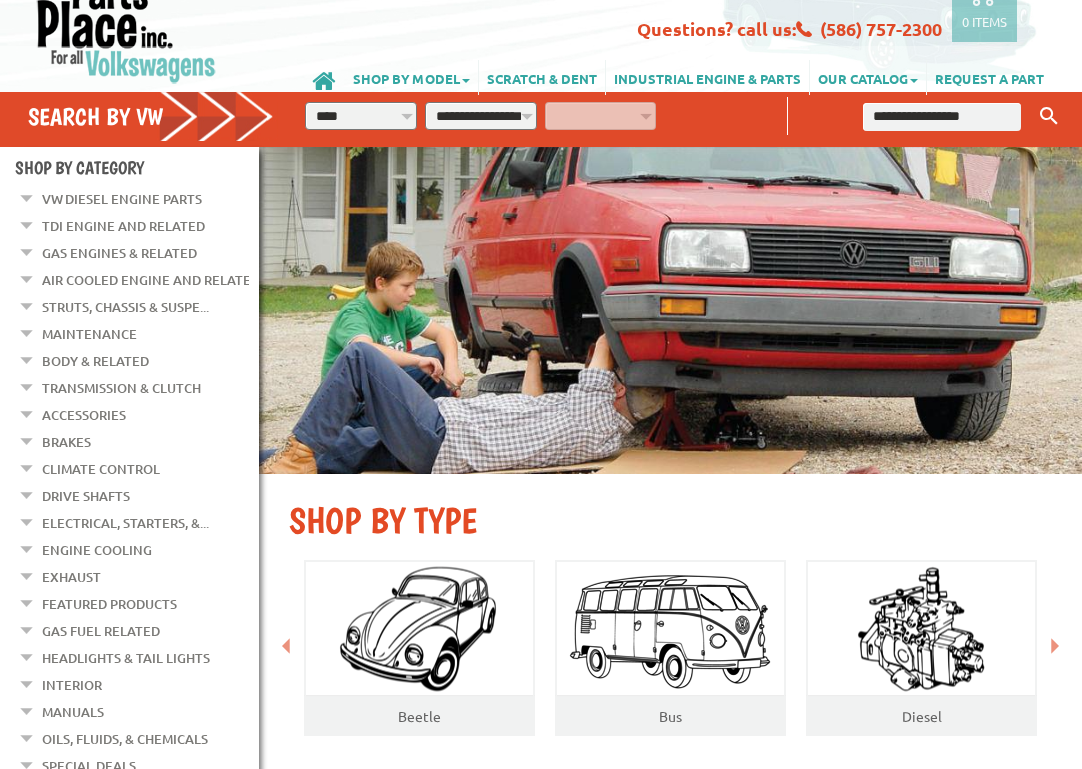 select on "*********" 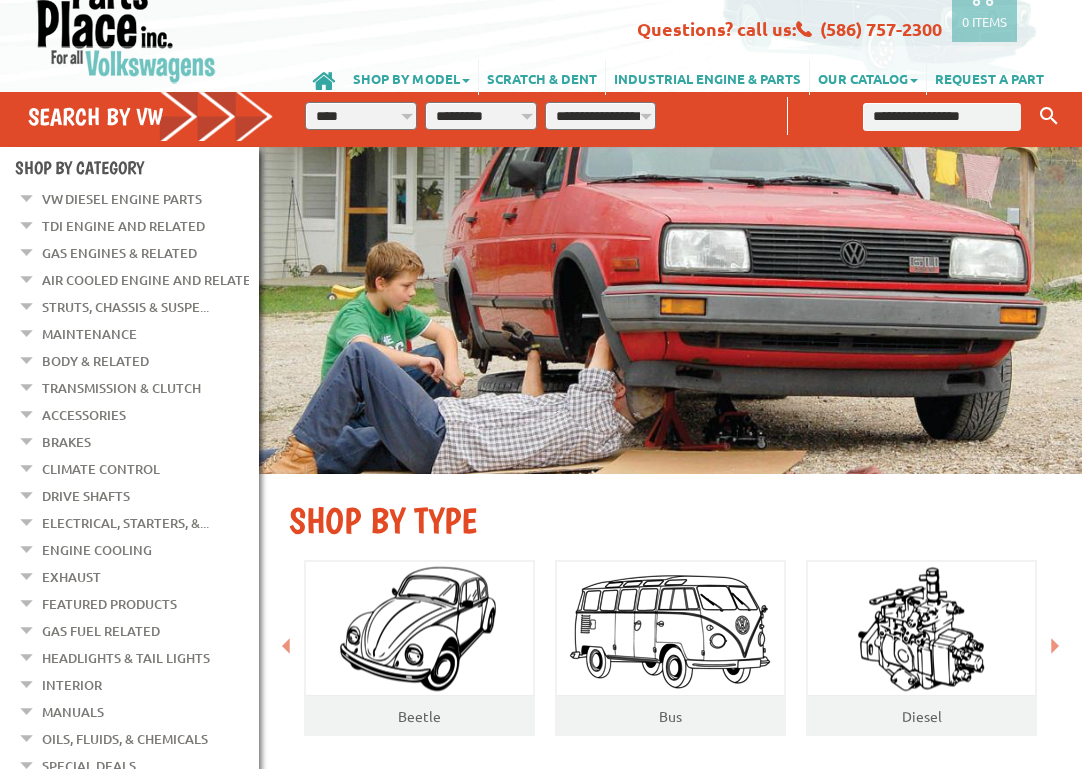 click on "**********" at bounding box center (601, 116) 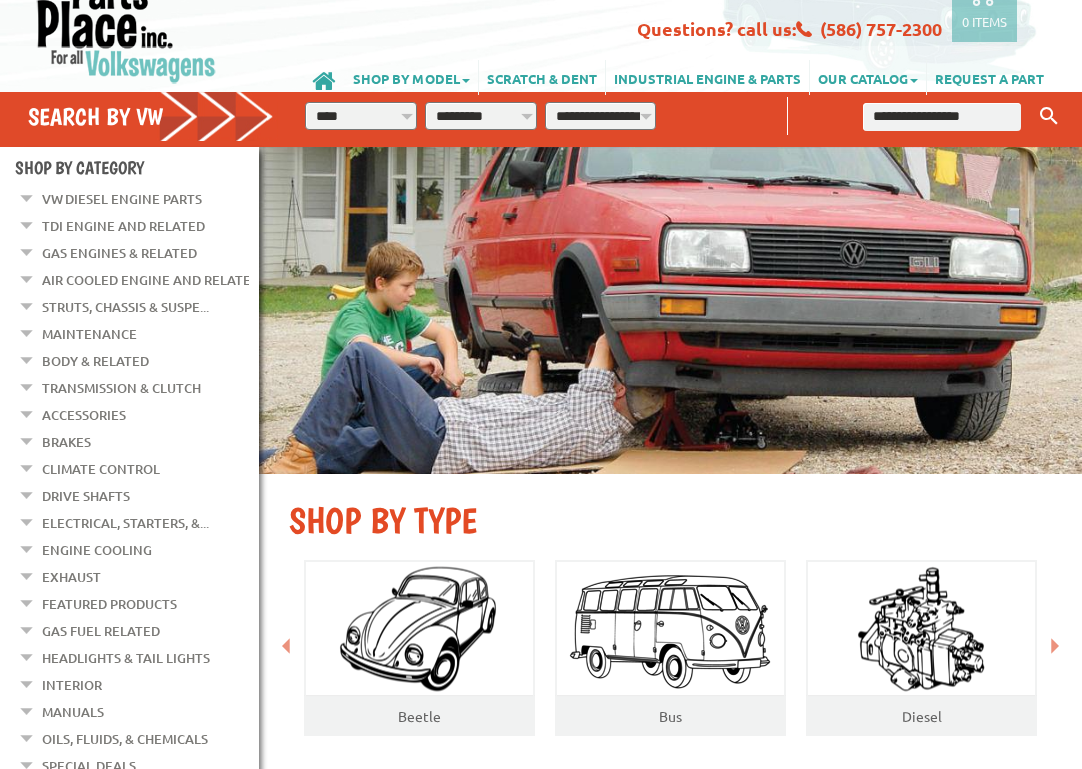 select on "*********" 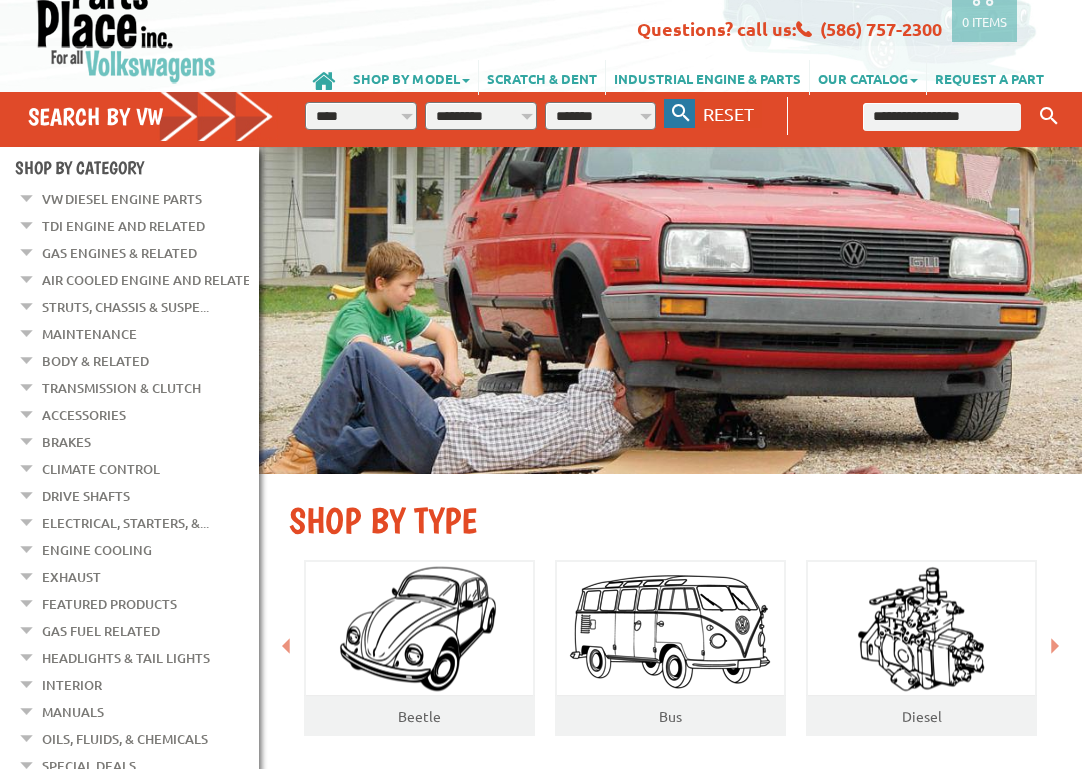 click at bounding box center (681, 113) 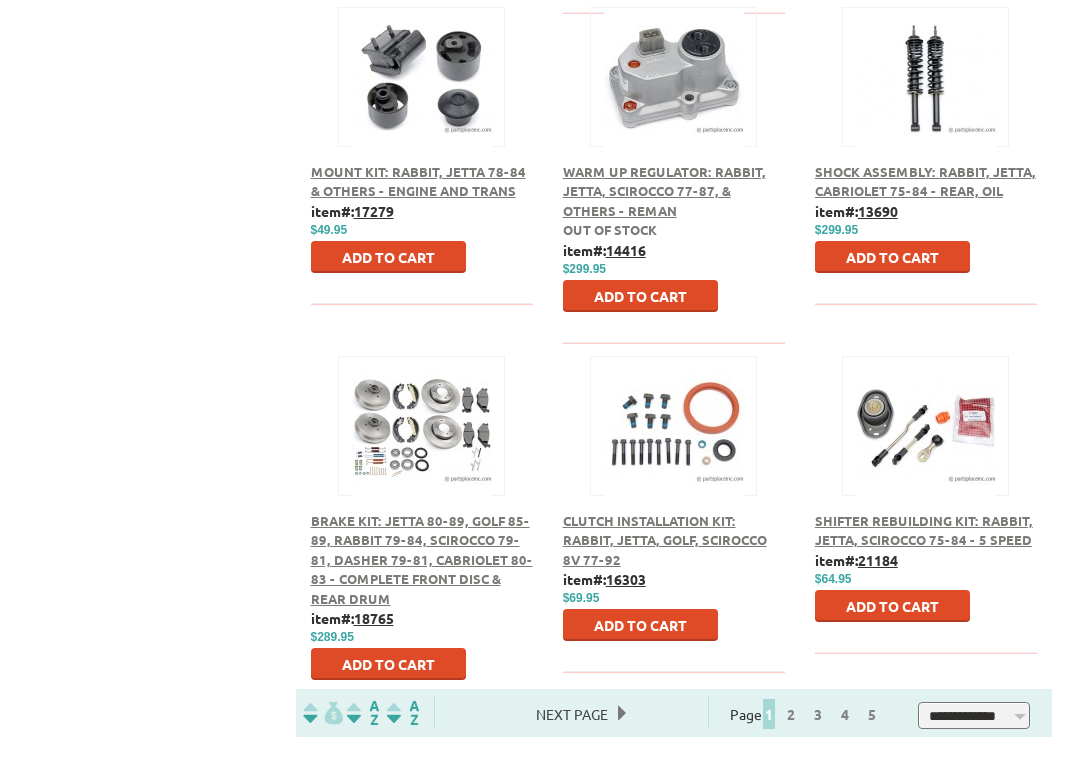 scroll, scrollTop: 1497, scrollLeft: 0, axis: vertical 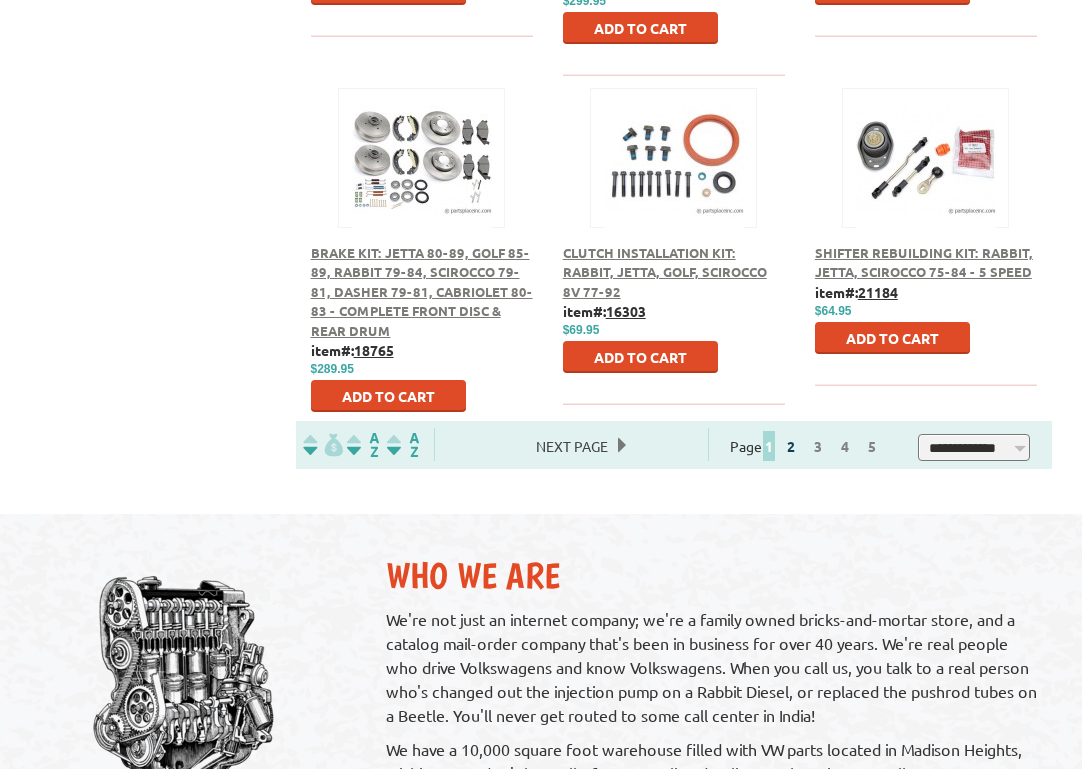 click on "2" at bounding box center [791, 446] 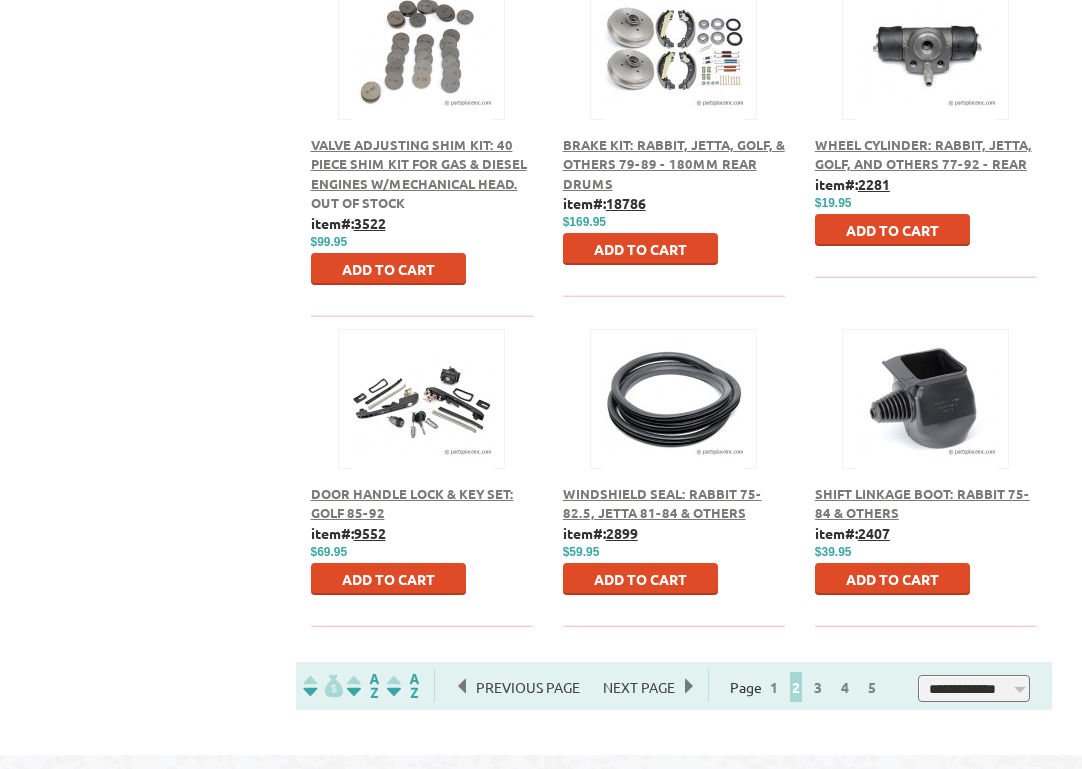 scroll, scrollTop: 1341, scrollLeft: 0, axis: vertical 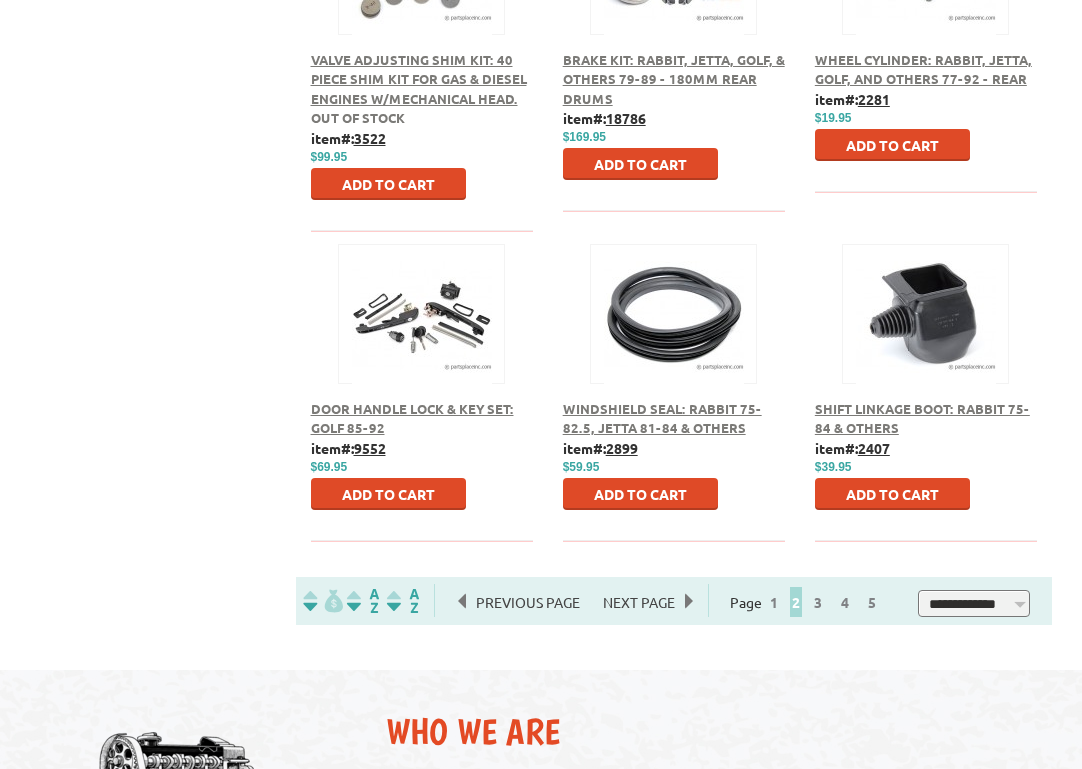 click on "3" at bounding box center (818, 602) 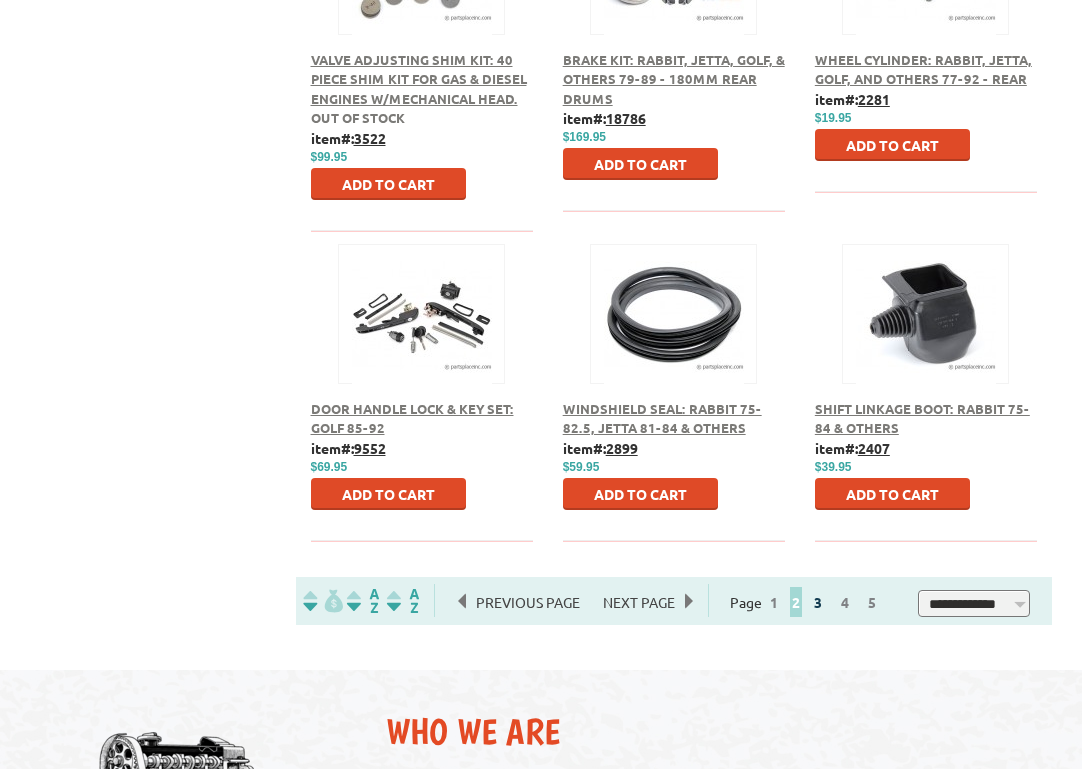 click on "3" at bounding box center (818, 602) 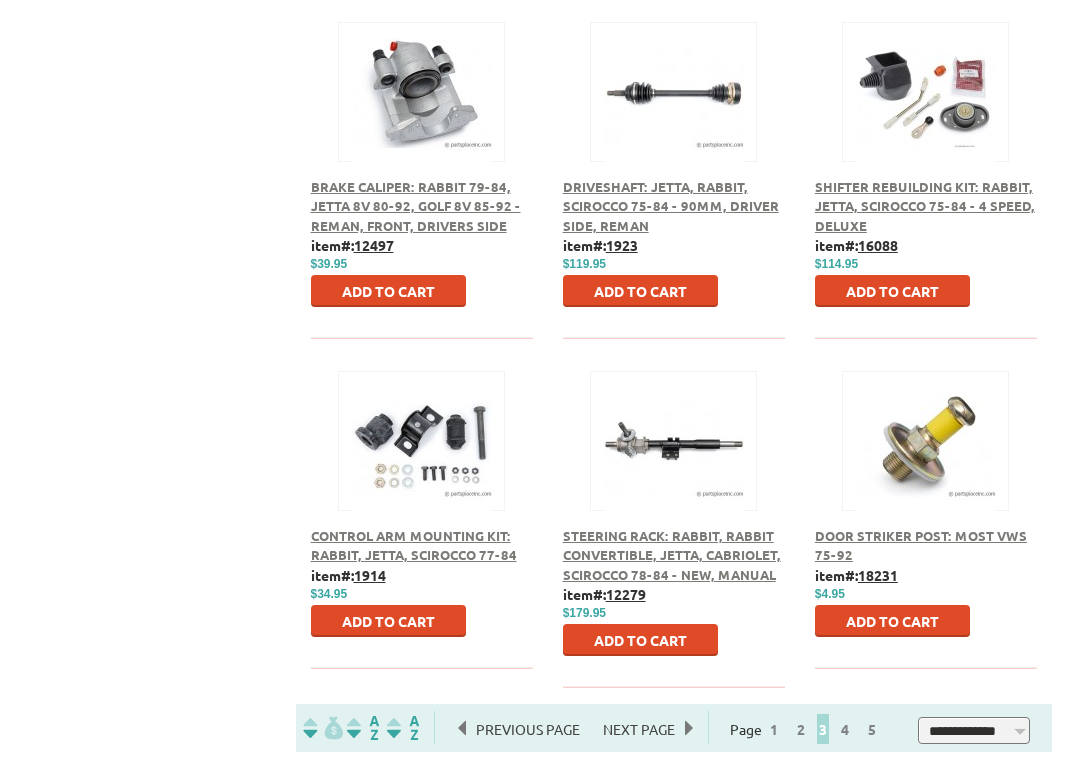 scroll, scrollTop: 1253, scrollLeft: 0, axis: vertical 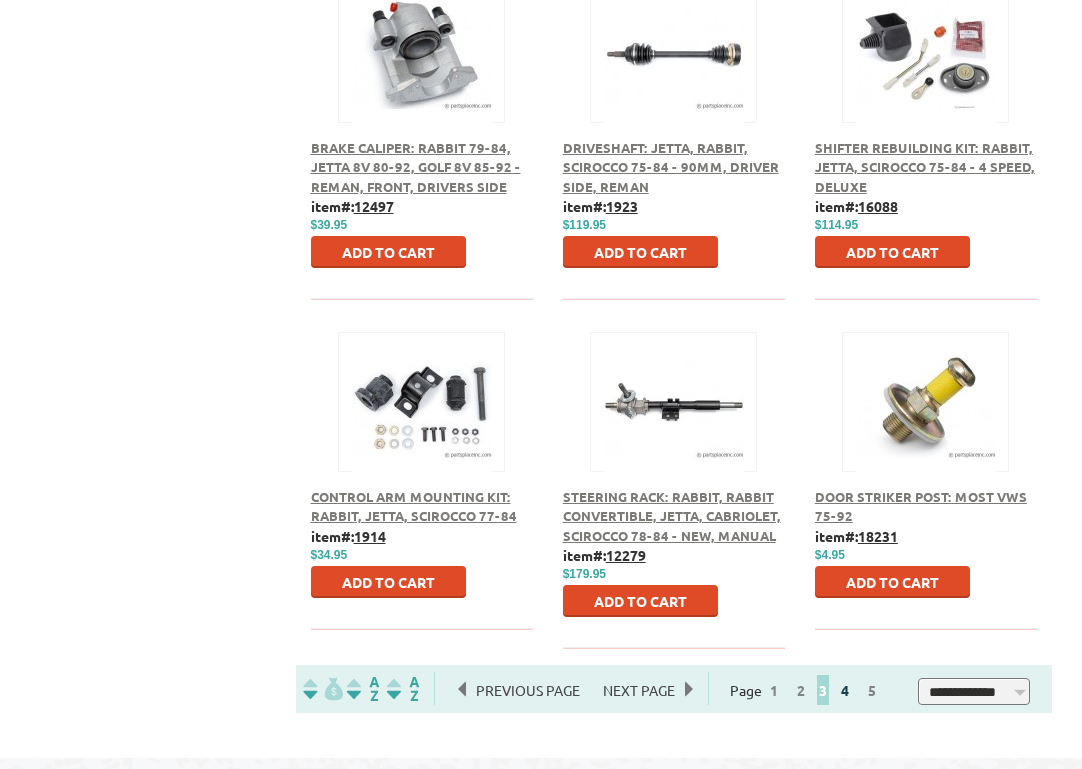 click on "4" at bounding box center [845, 690] 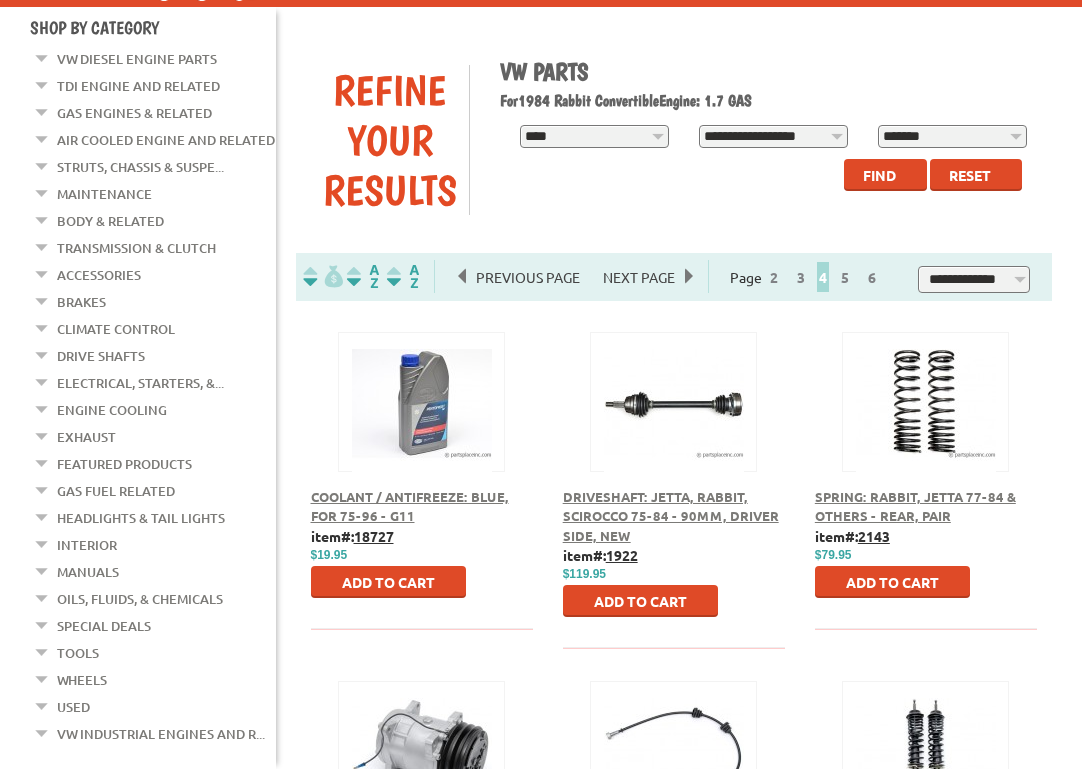 scroll, scrollTop: 0, scrollLeft: 0, axis: both 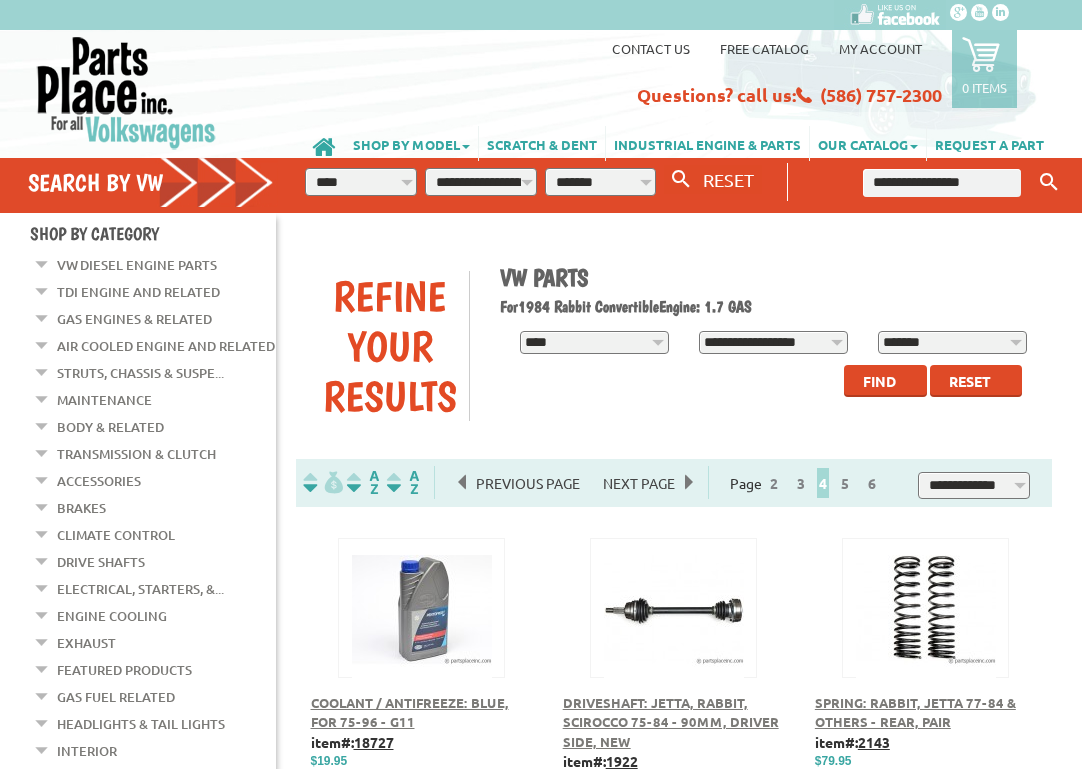 click at bounding box center [942, 183] 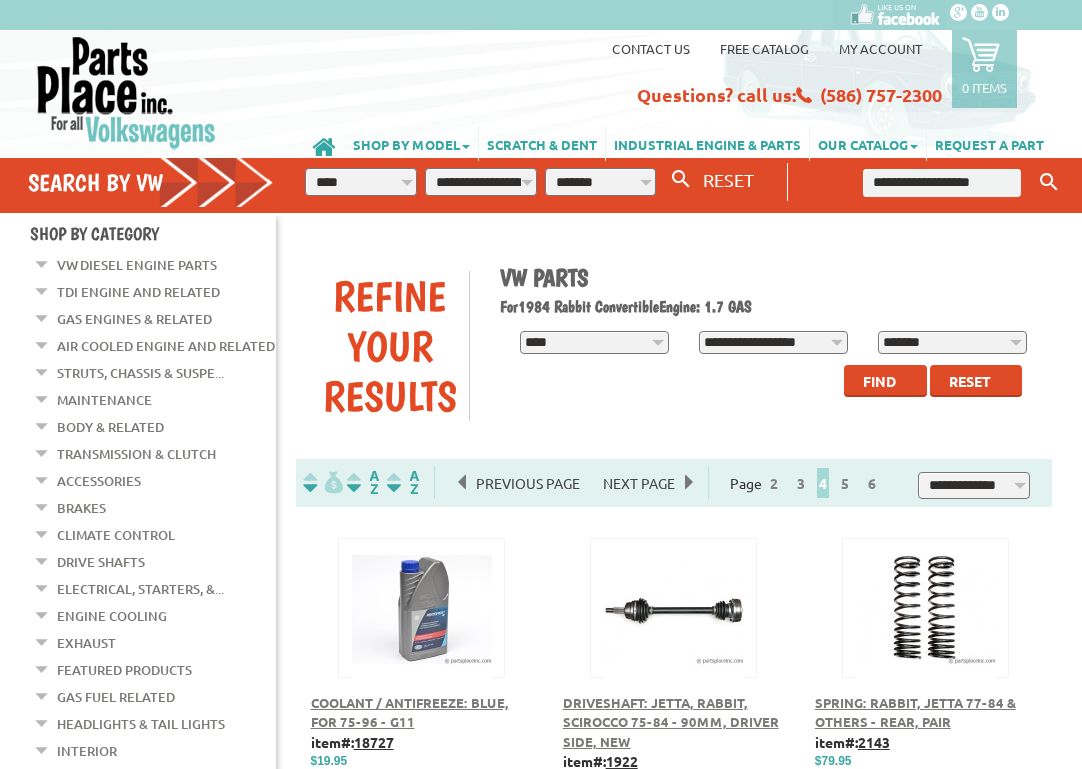 type on "**********" 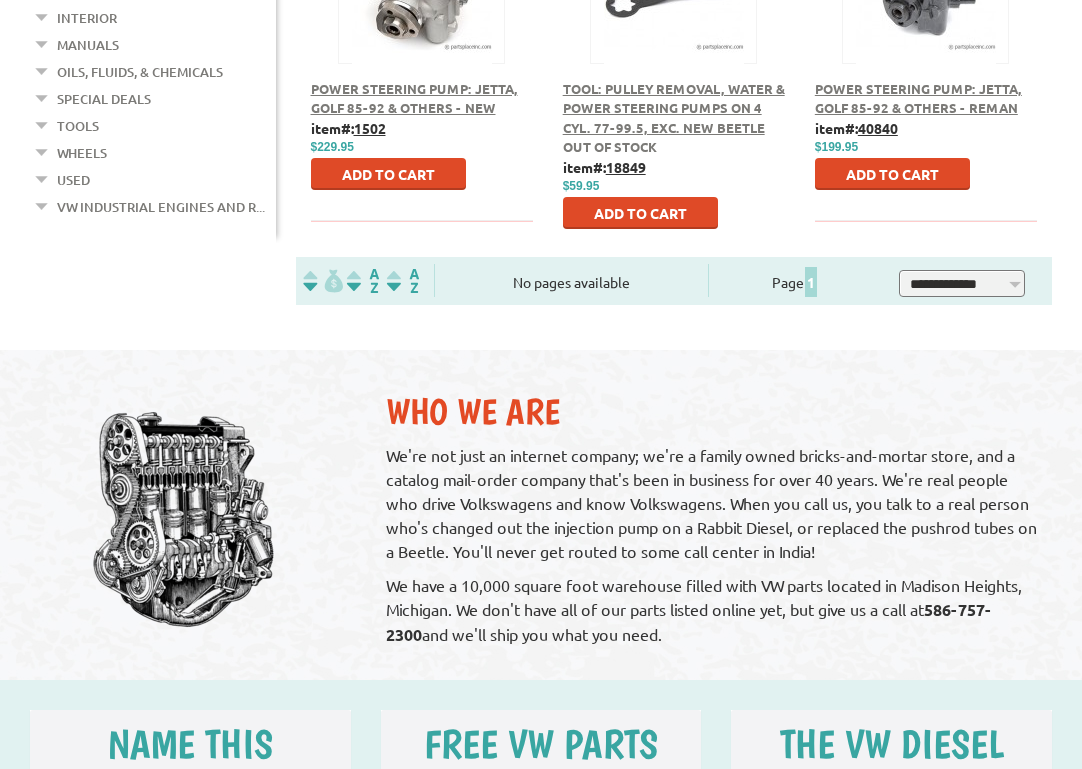 scroll, scrollTop: 0, scrollLeft: 0, axis: both 